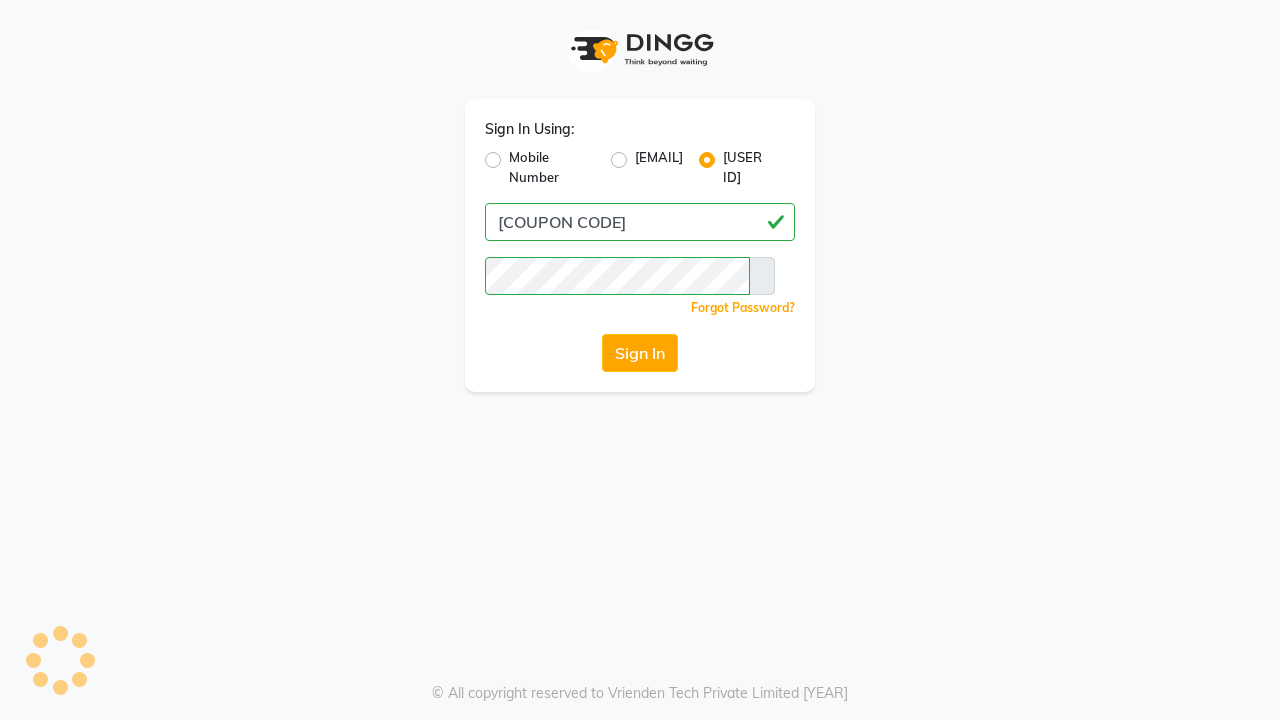 scroll, scrollTop: 0, scrollLeft: 0, axis: both 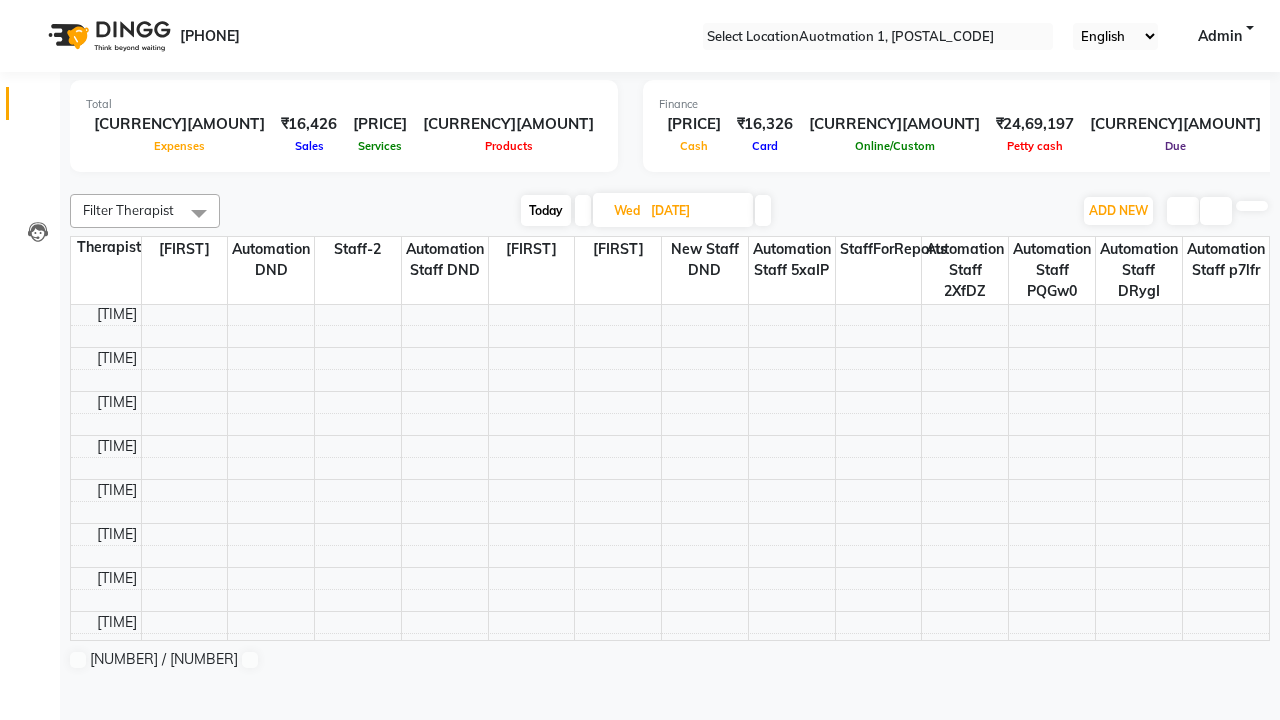 click on "Today" at bounding box center [546, 210] 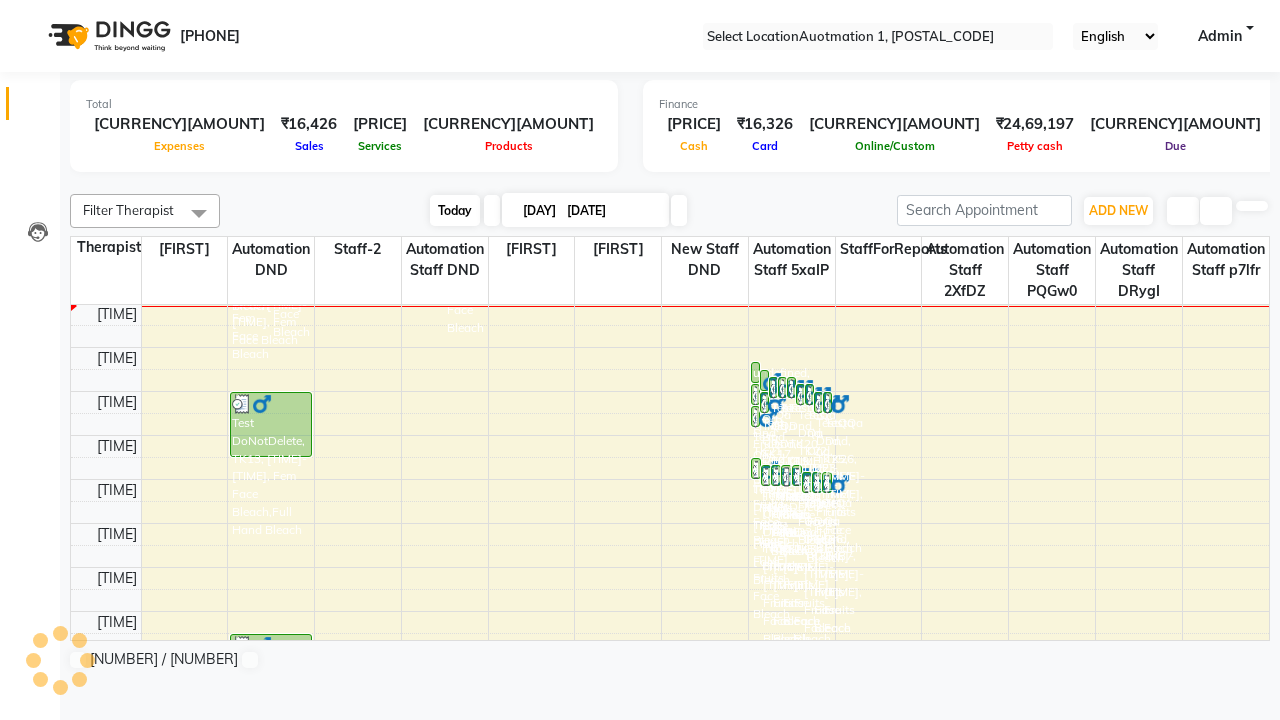scroll, scrollTop: 265, scrollLeft: 0, axis: vertical 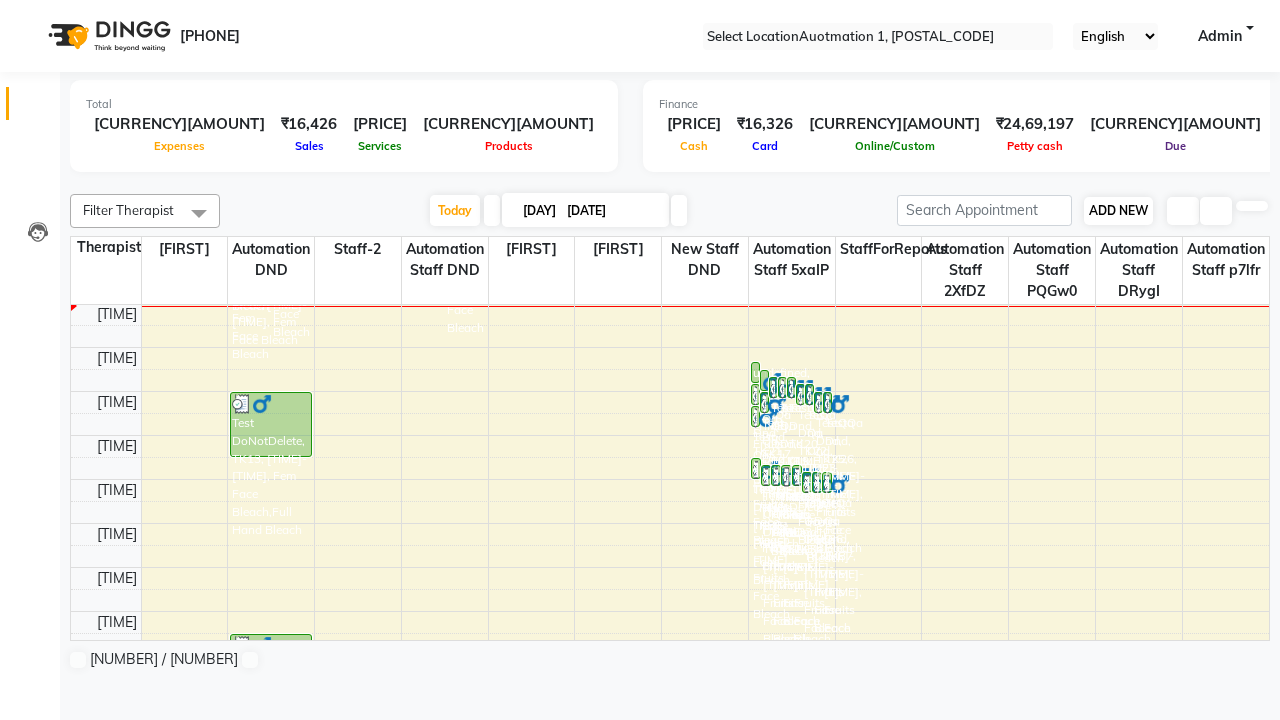 click on "ADD NEW" at bounding box center (1118, 210) 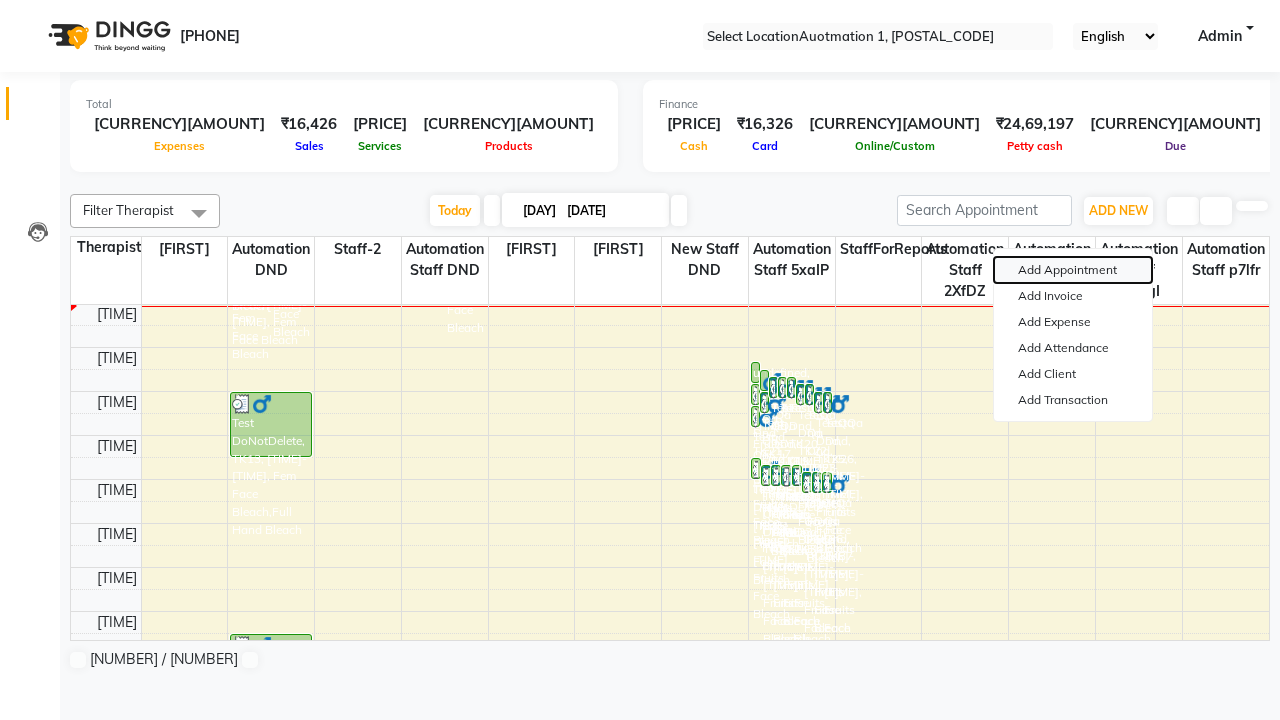 click on "Add Appointment" at bounding box center (1073, 270) 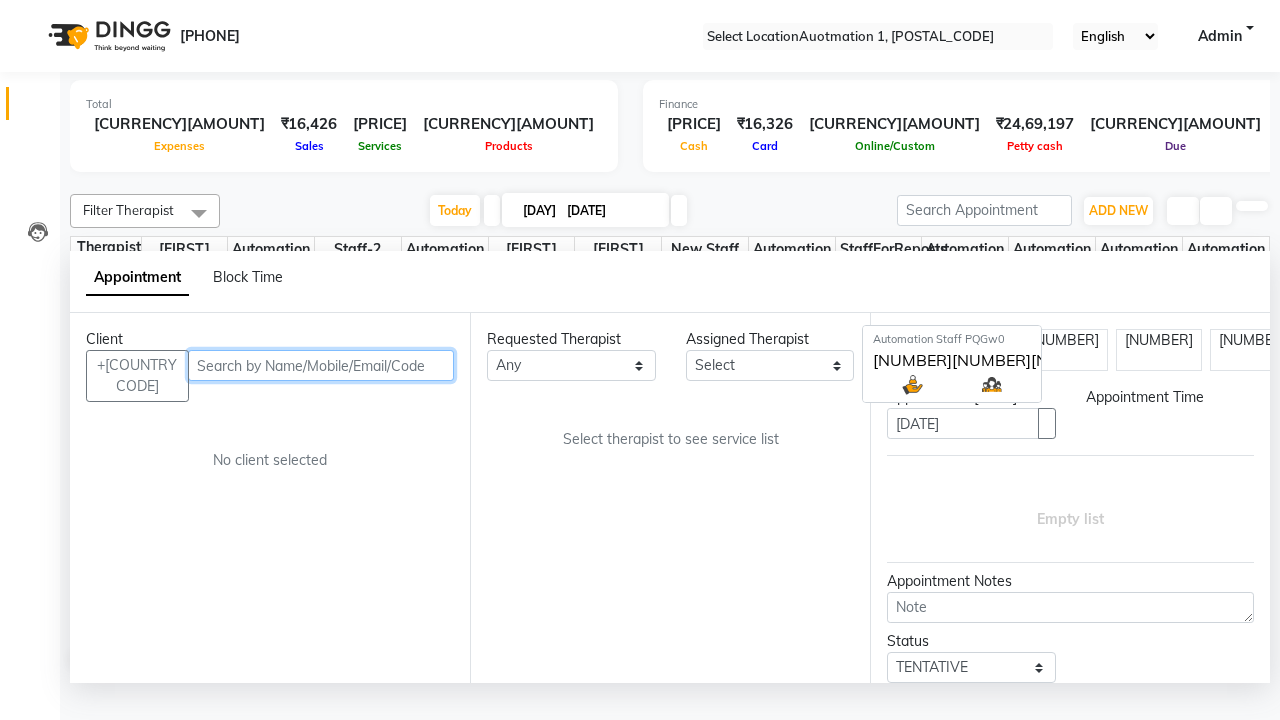scroll, scrollTop: 1, scrollLeft: 0, axis: vertical 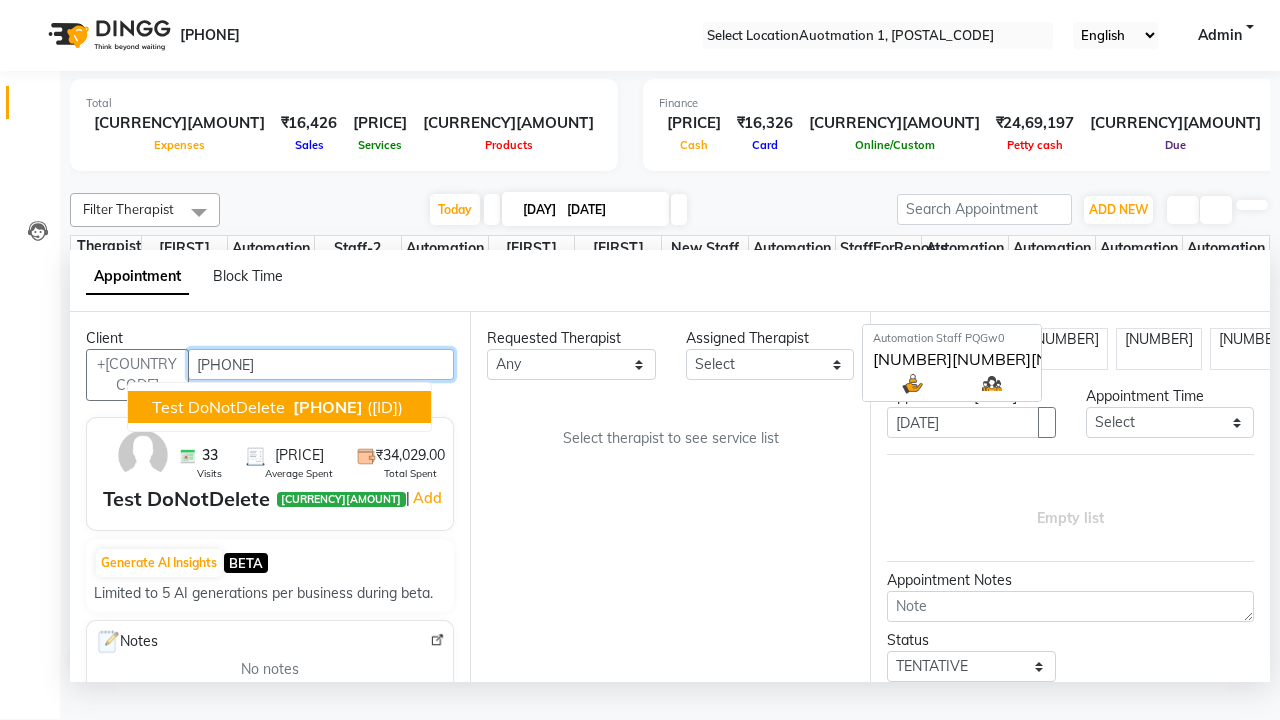 click on "[PHONE]" at bounding box center [328, 407] 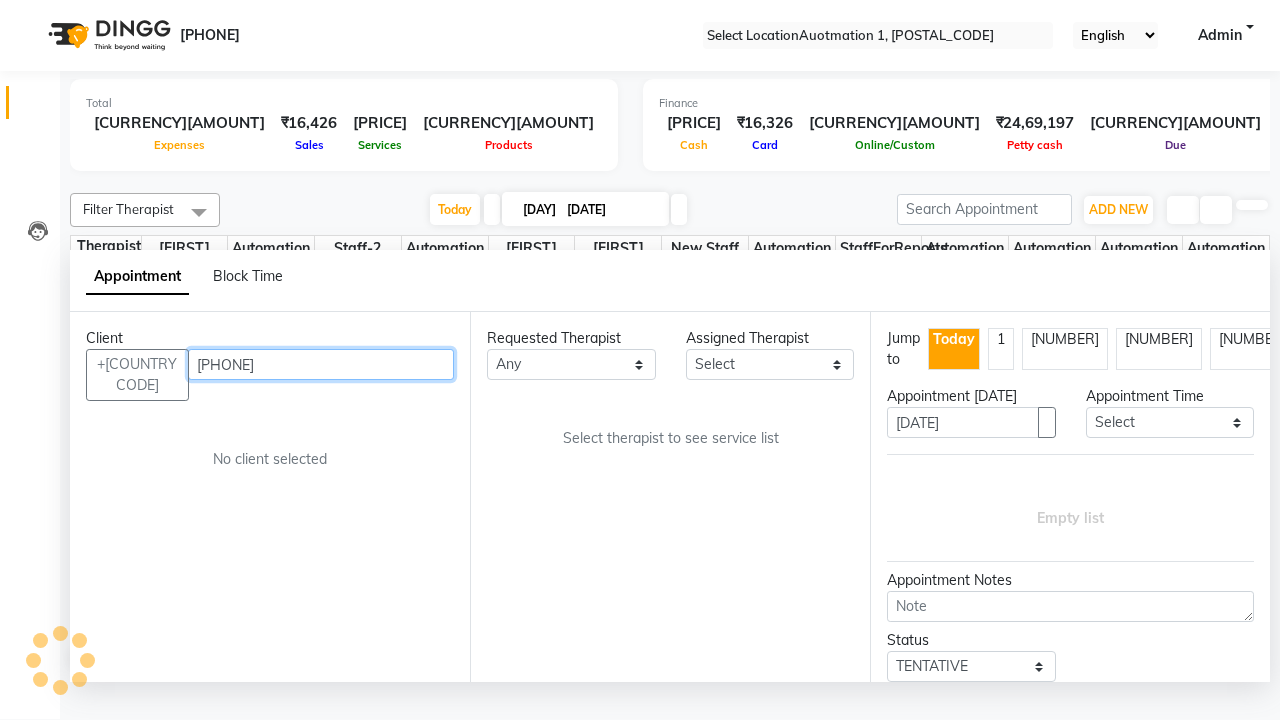 scroll, scrollTop: 0, scrollLeft: 0, axis: both 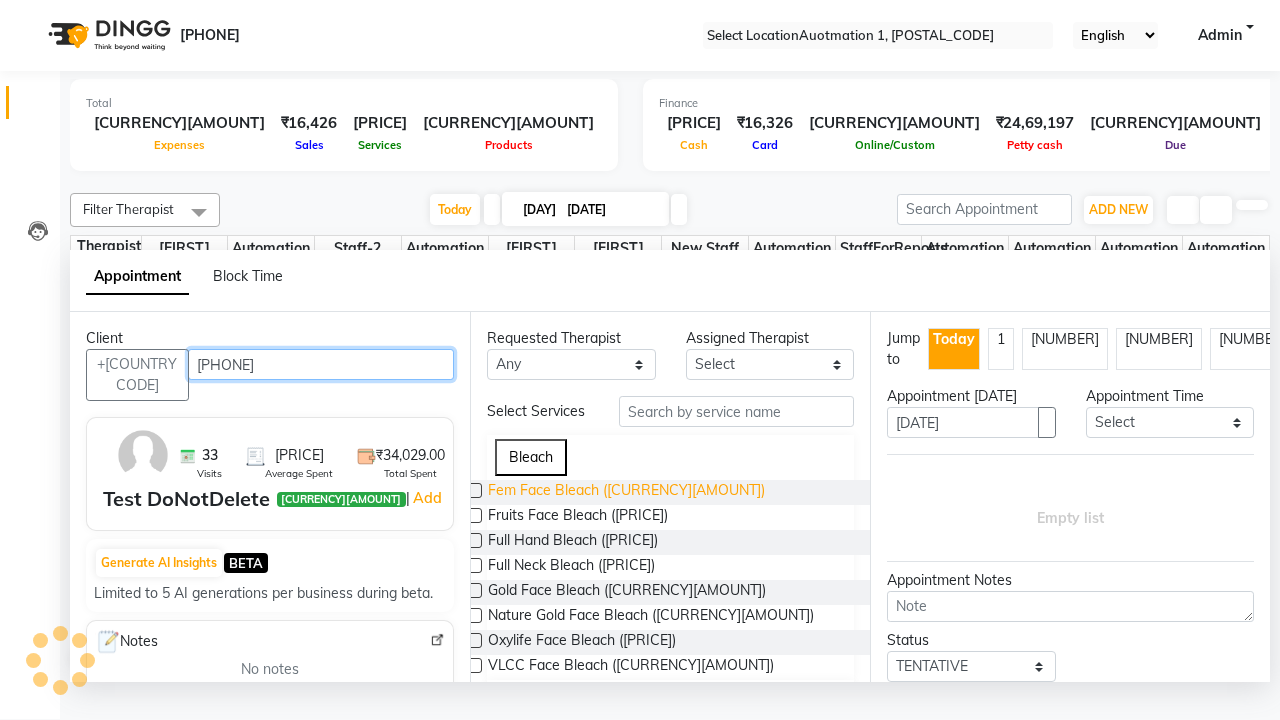 type on "[PHONE]" 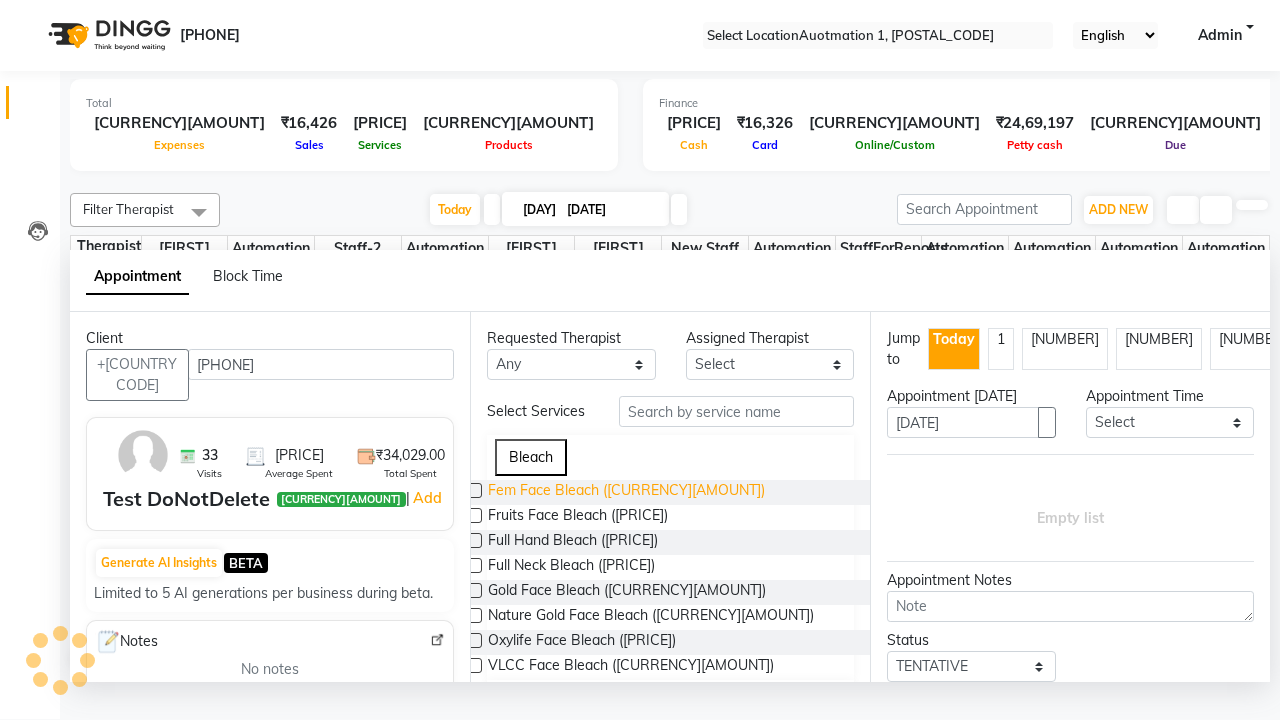 click on "Fem Face Bleach ([CURRENCY][AMOUNT])" at bounding box center [626, 492] 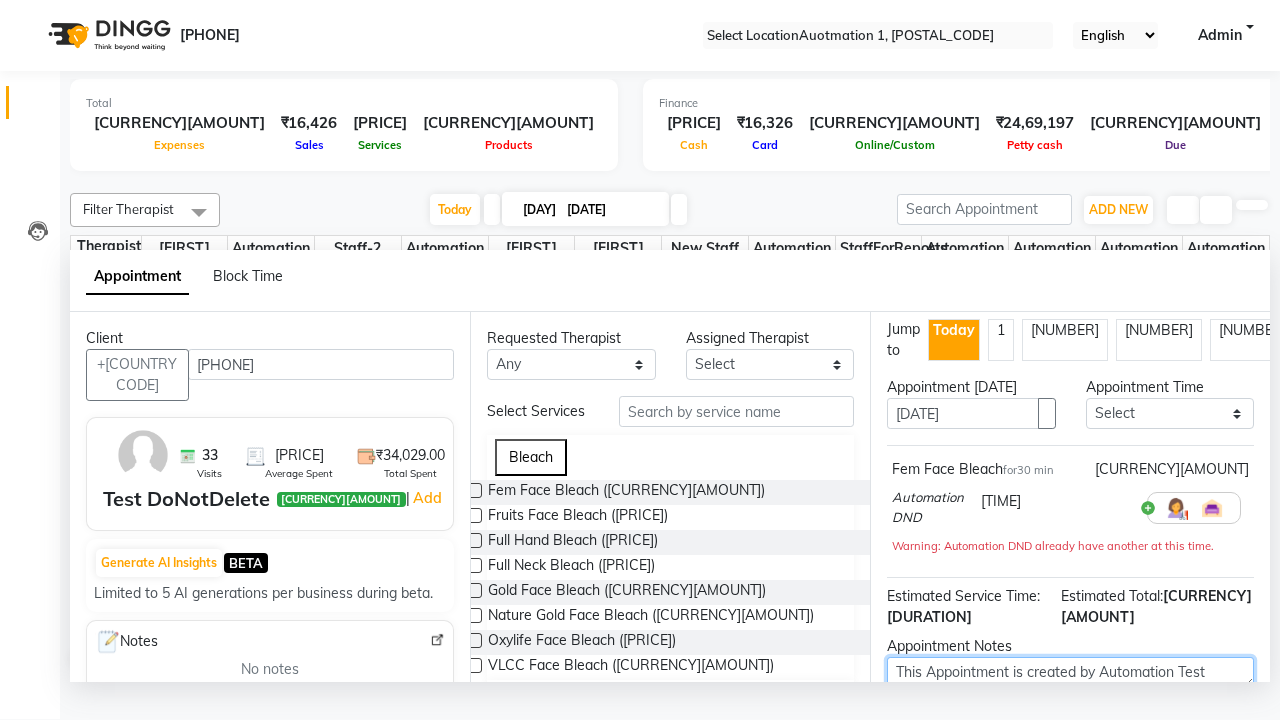 type on "This Appointment is created by Automation Test" 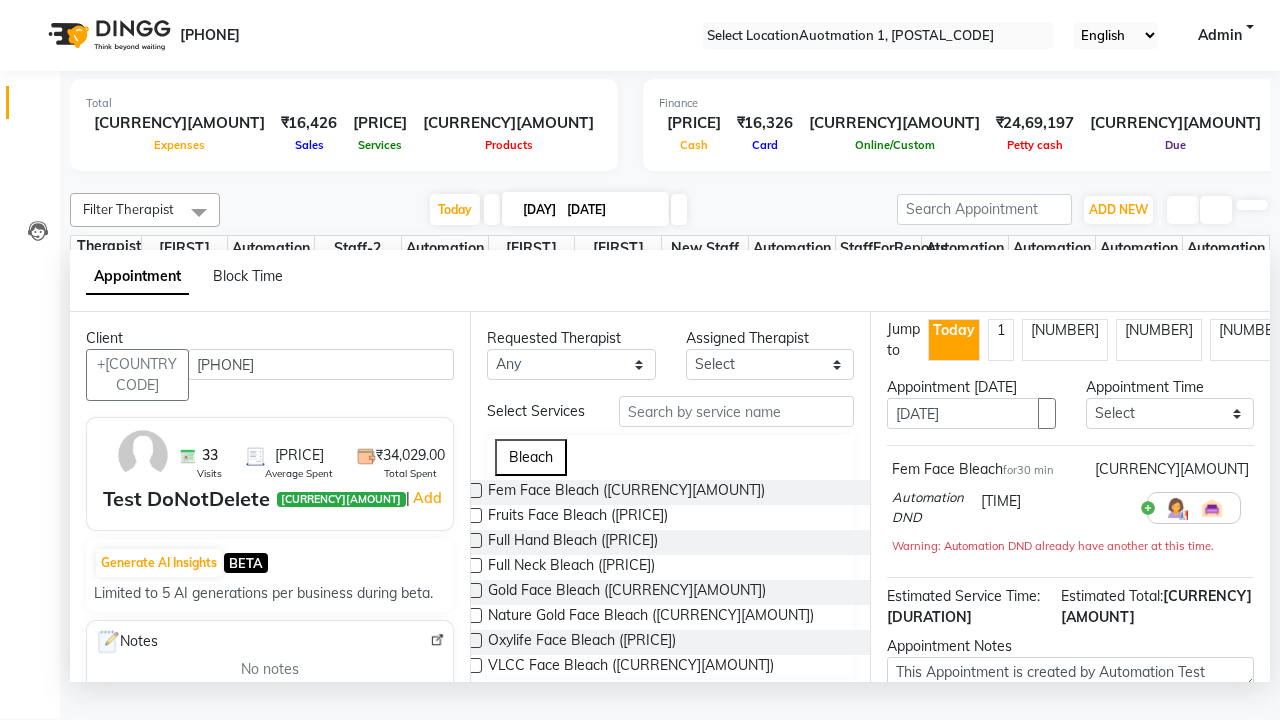 click at bounding box center (1097, 799) 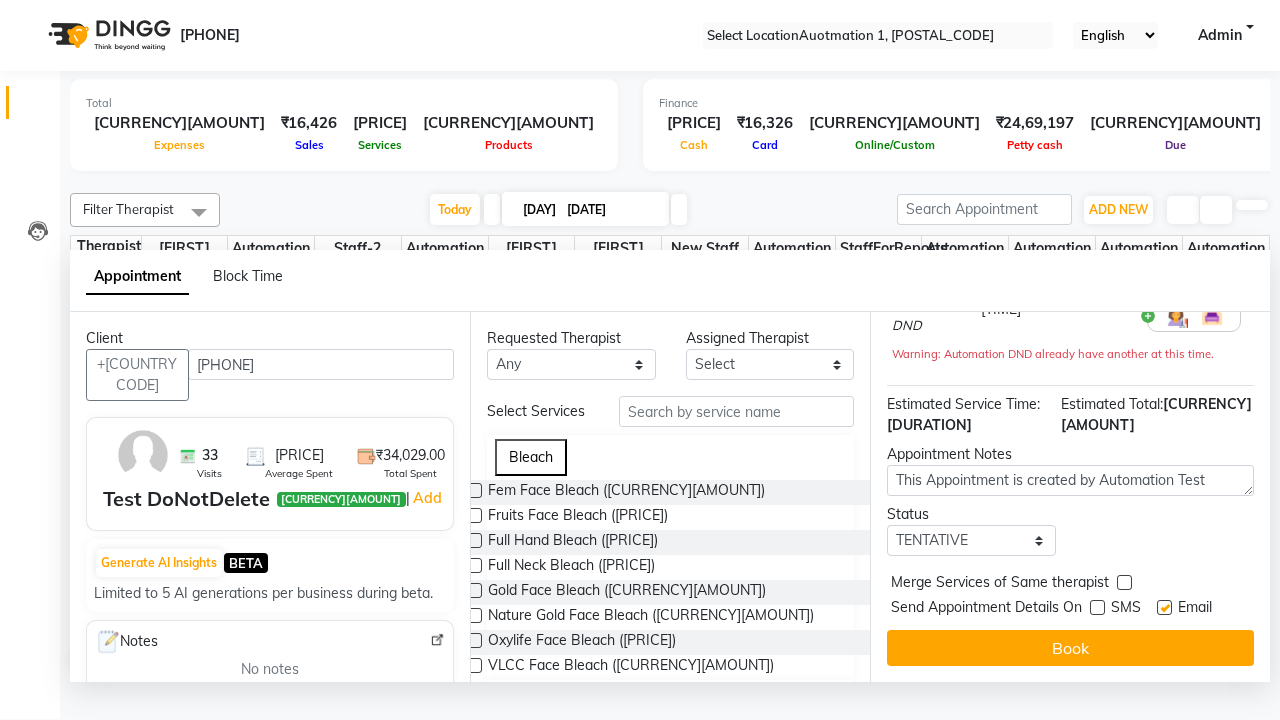 click at bounding box center (1164, 607) 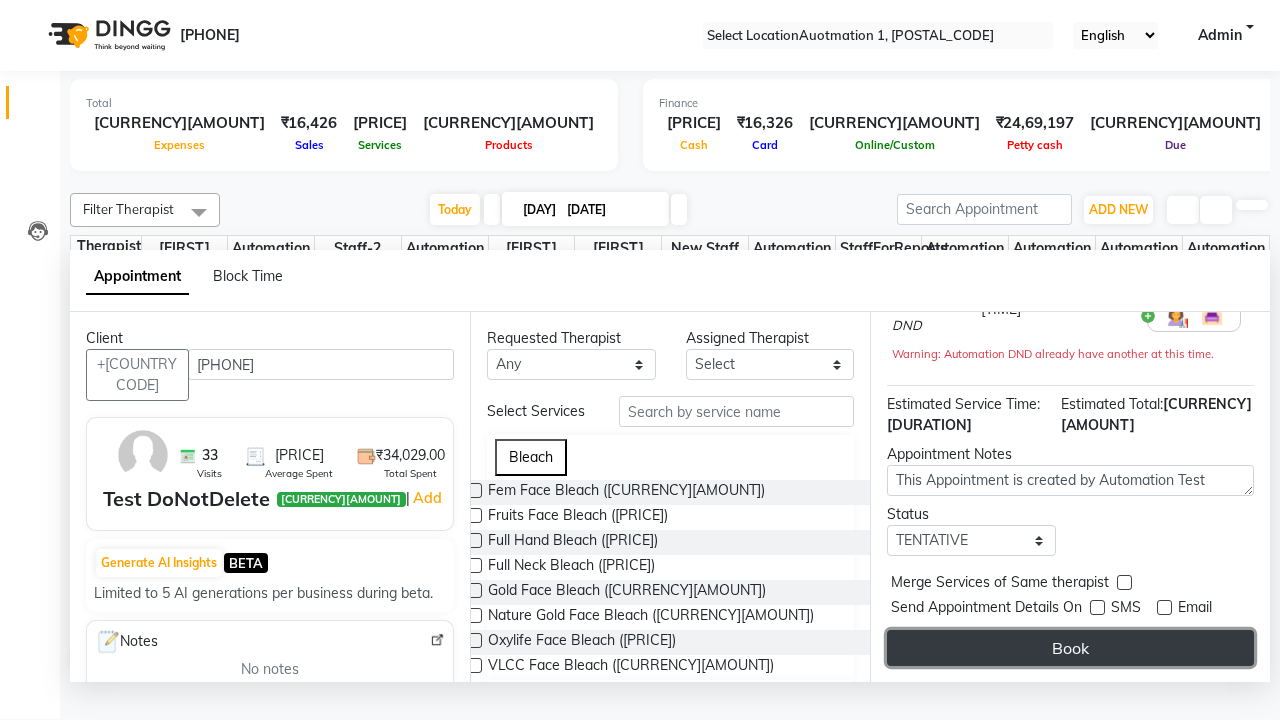 click on "Book" at bounding box center (1070, 648) 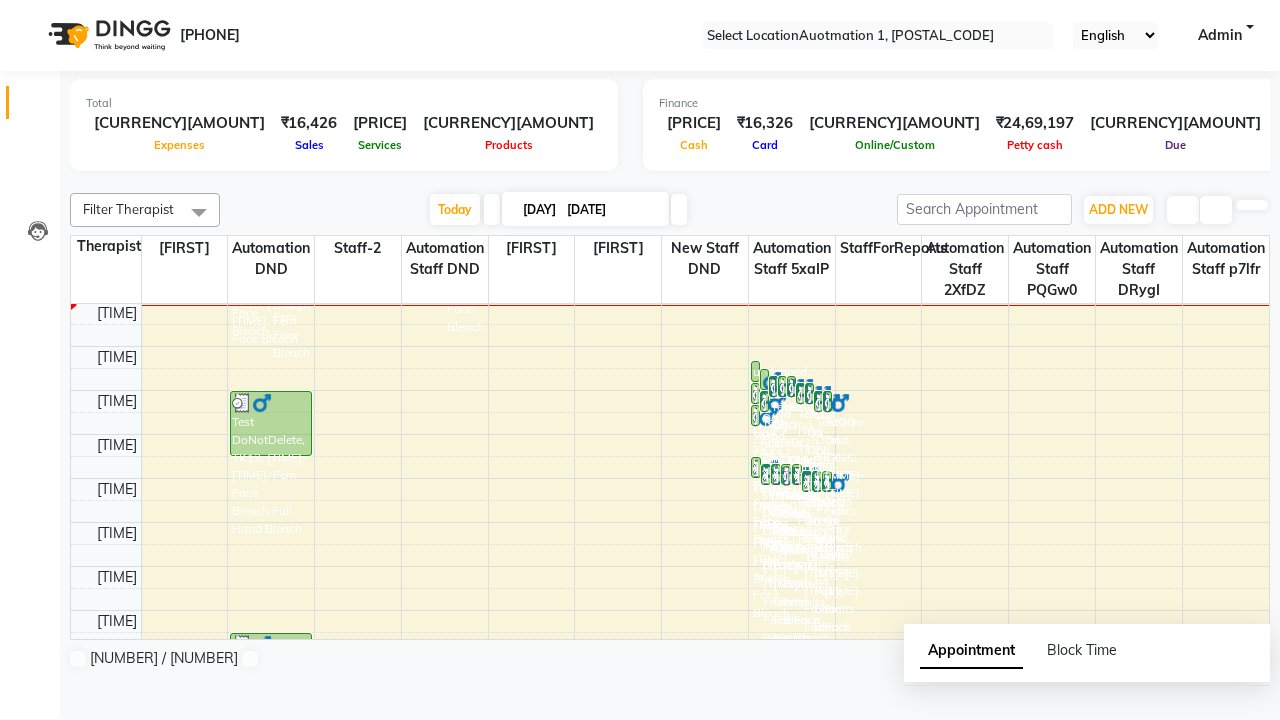 scroll, scrollTop: 0, scrollLeft: 0, axis: both 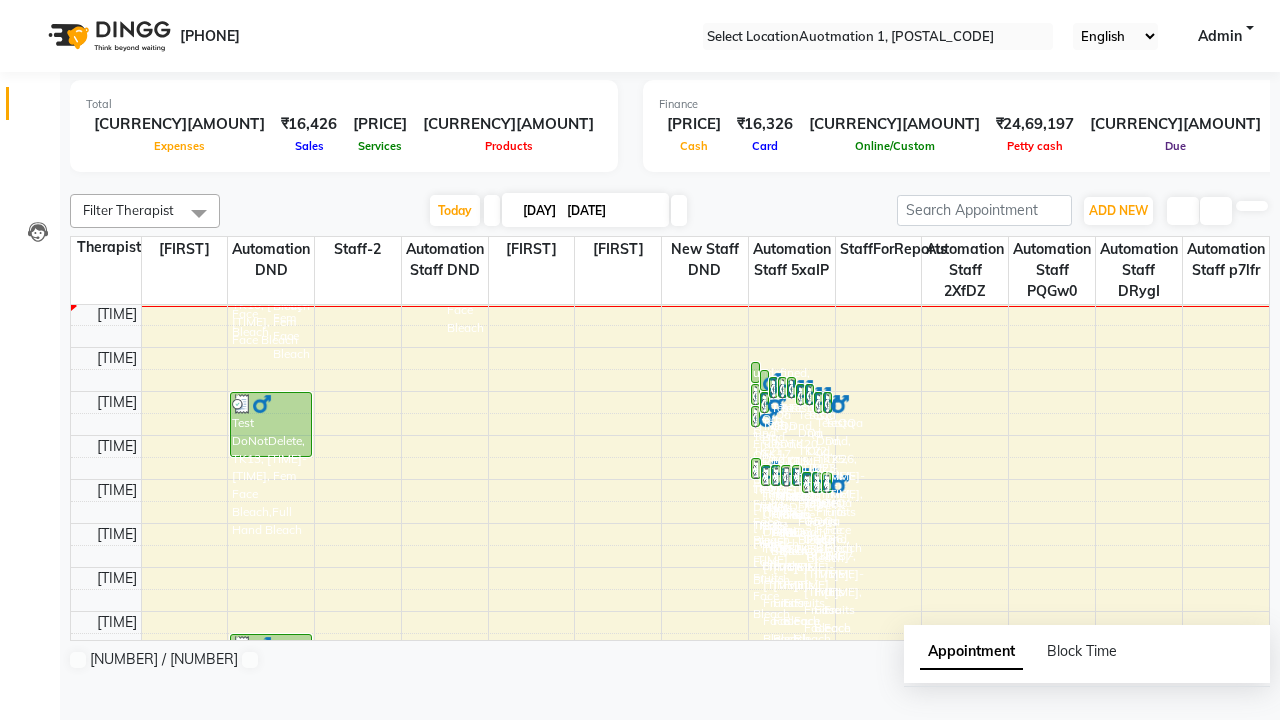 click on "Success" at bounding box center [640, 751] 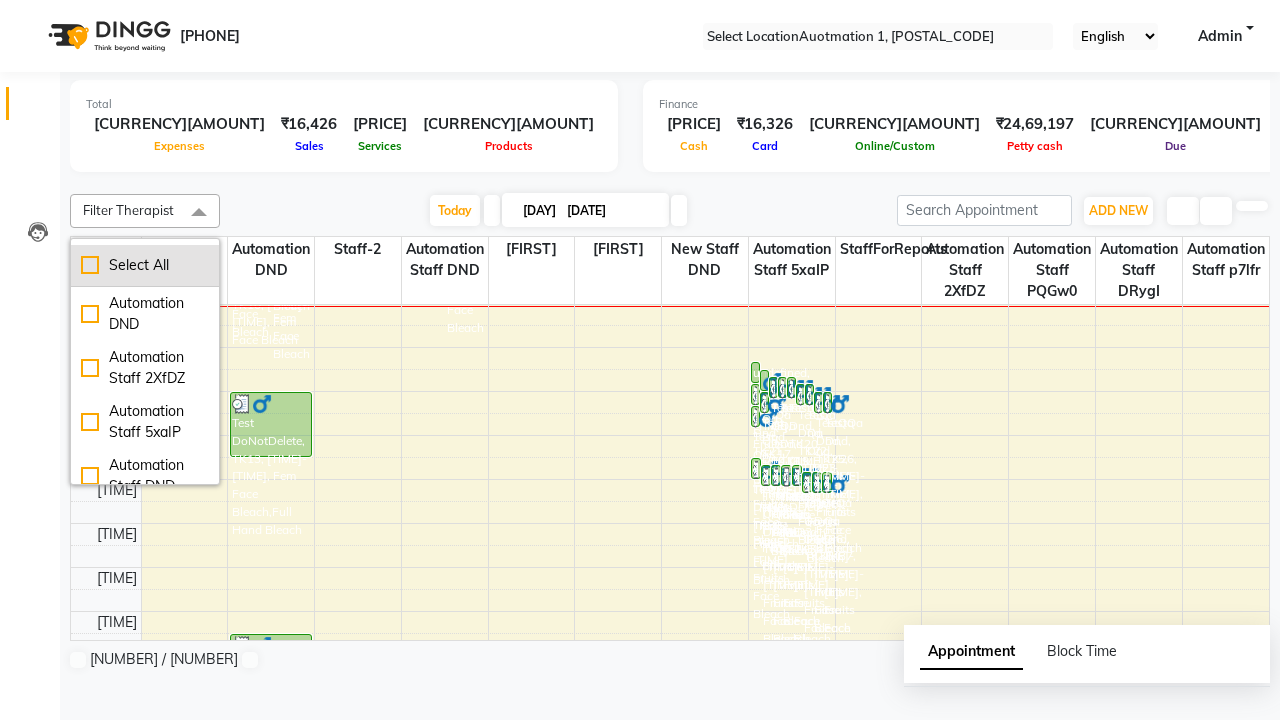 click on "Select All" at bounding box center (145, 265) 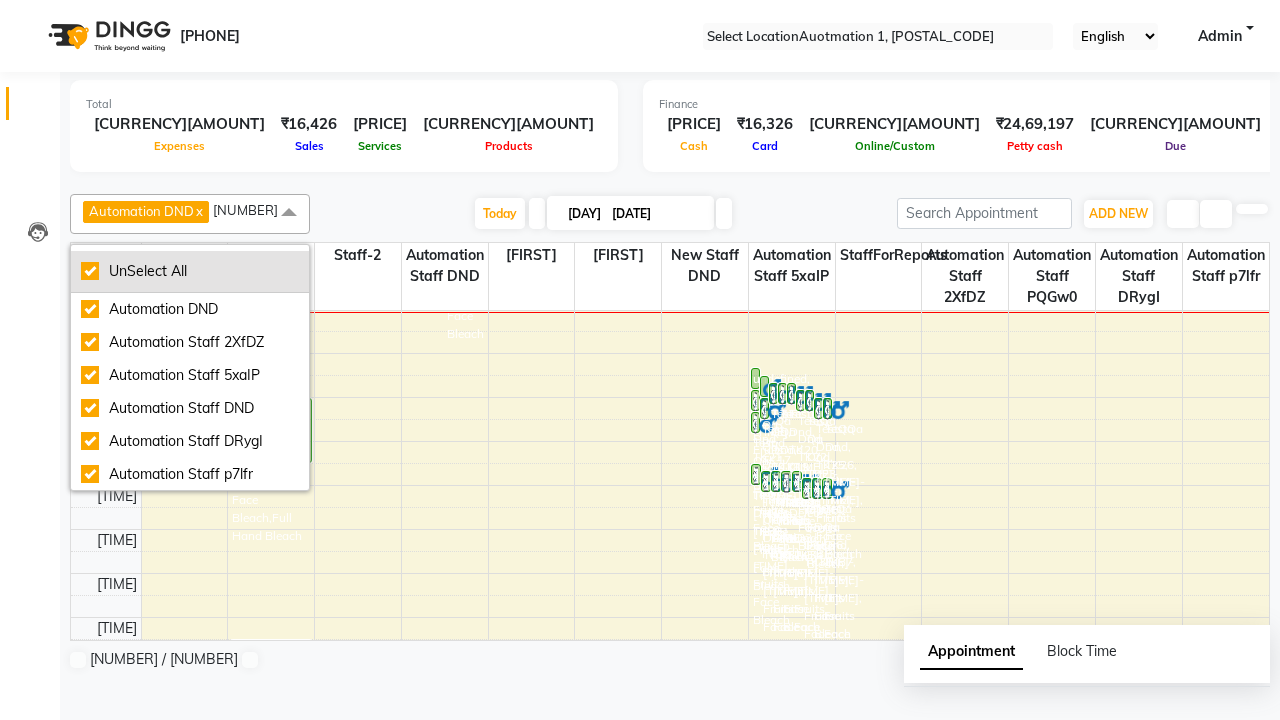 click on "UnSelect All" at bounding box center [190, 271] 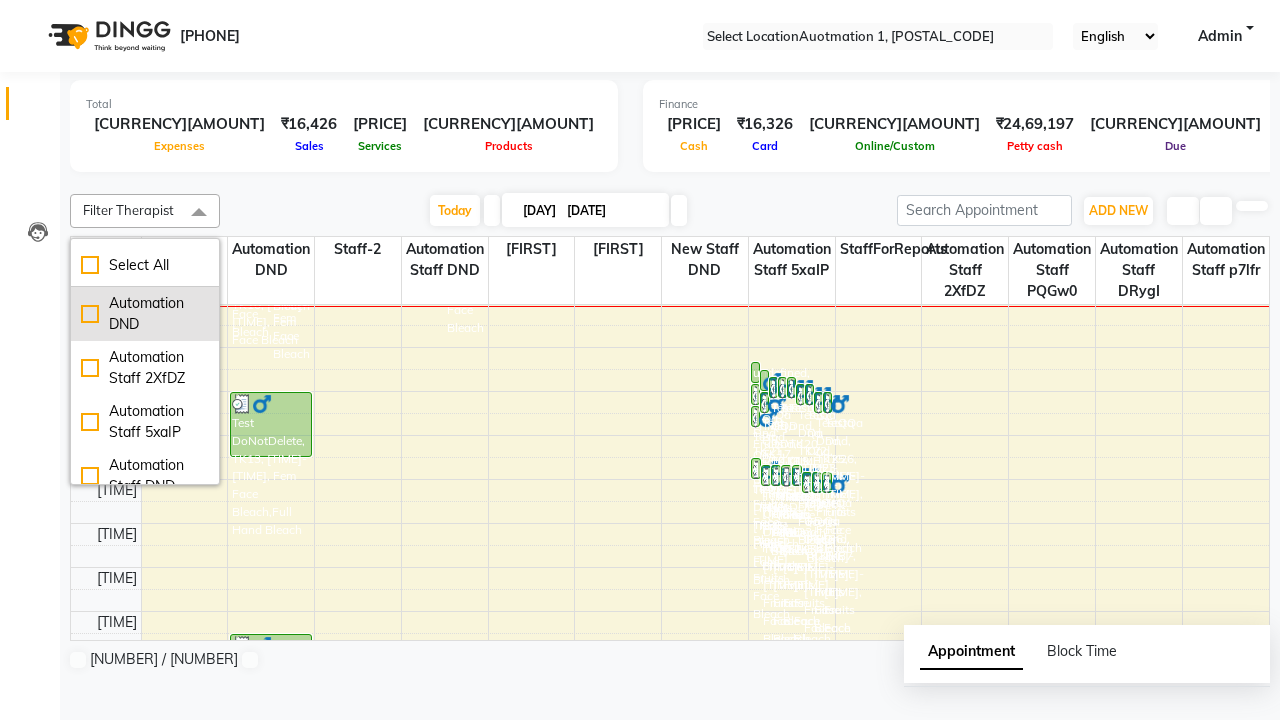 click on "Automation DND" at bounding box center [145, 314] 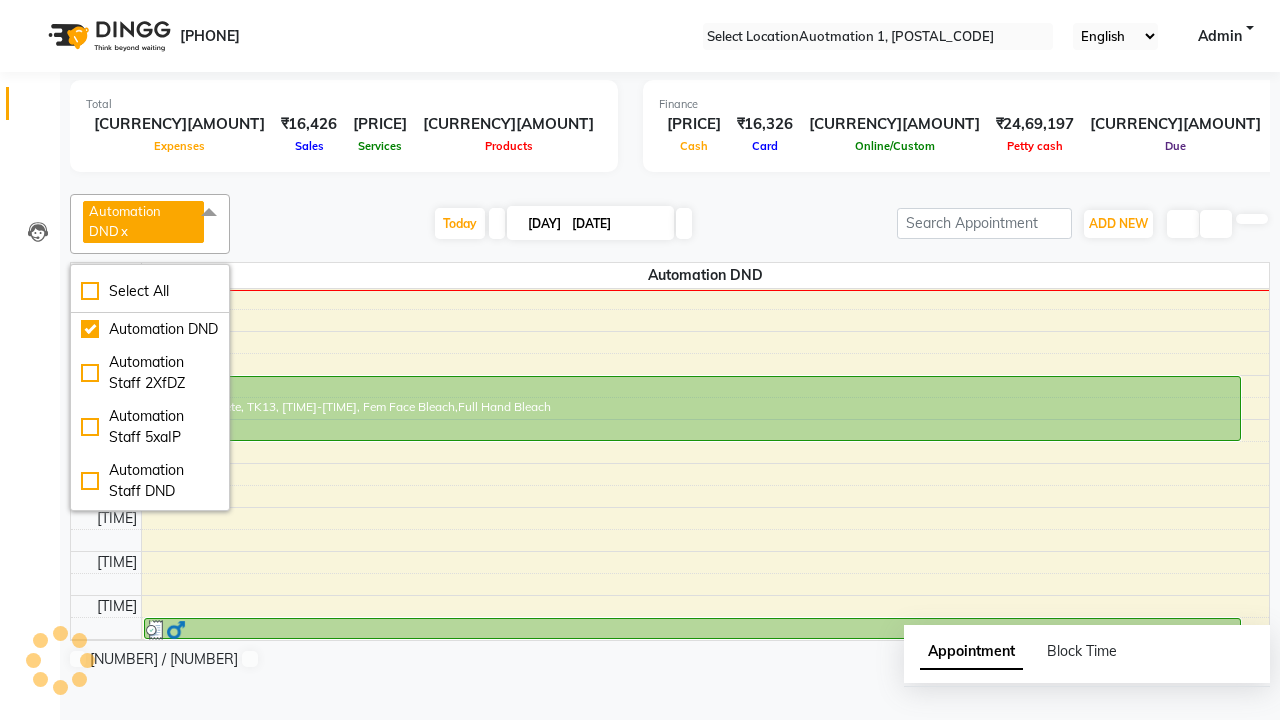 click at bounding box center [209, 213] 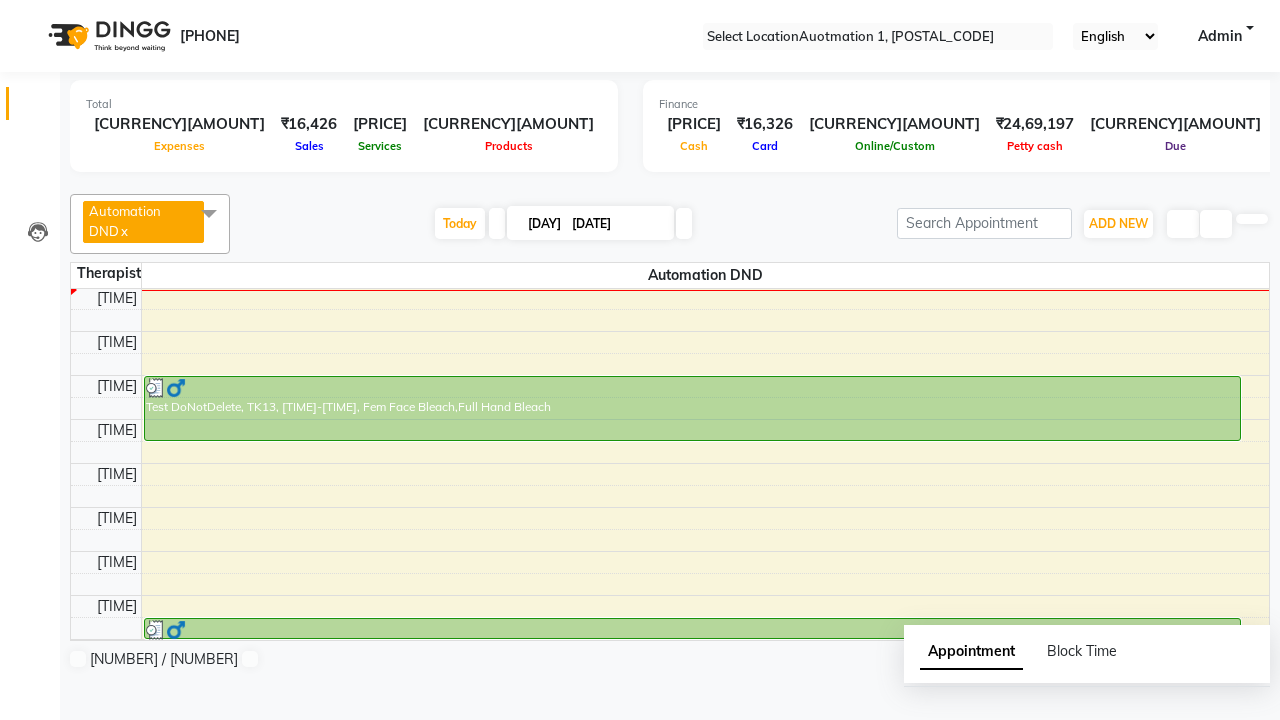 scroll, scrollTop: 0, scrollLeft: 0, axis: both 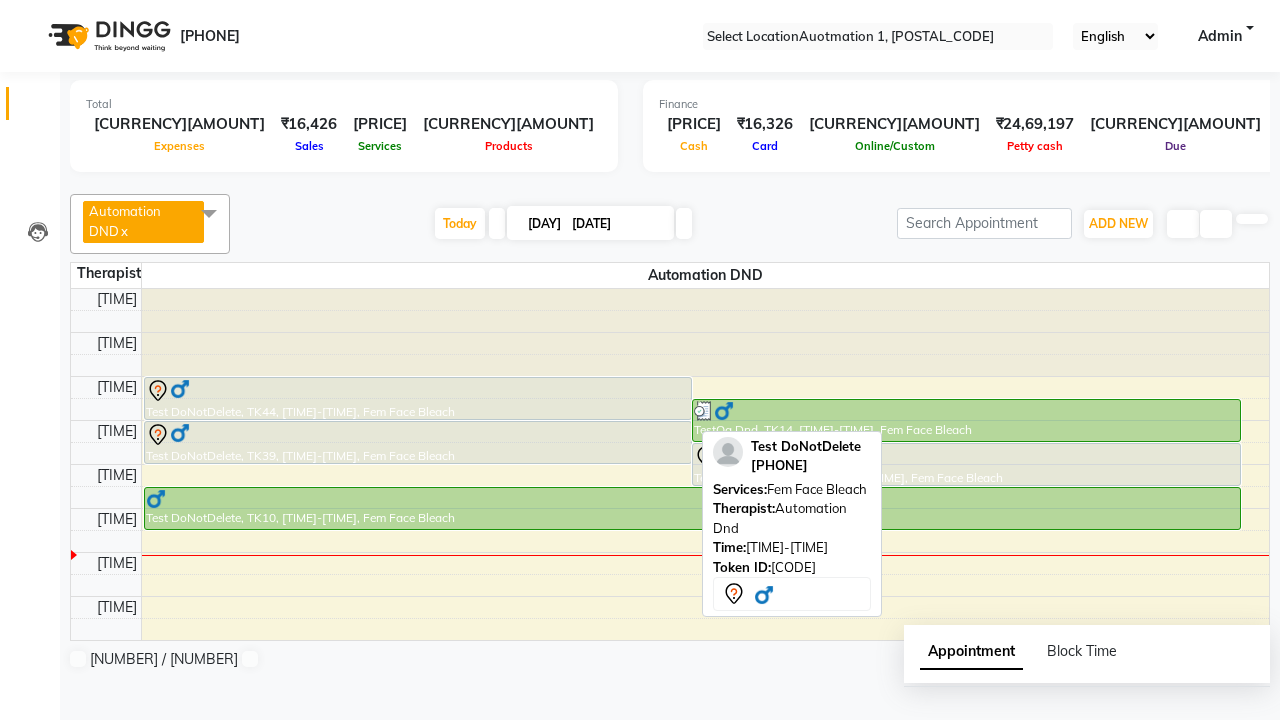 click at bounding box center [418, 391] 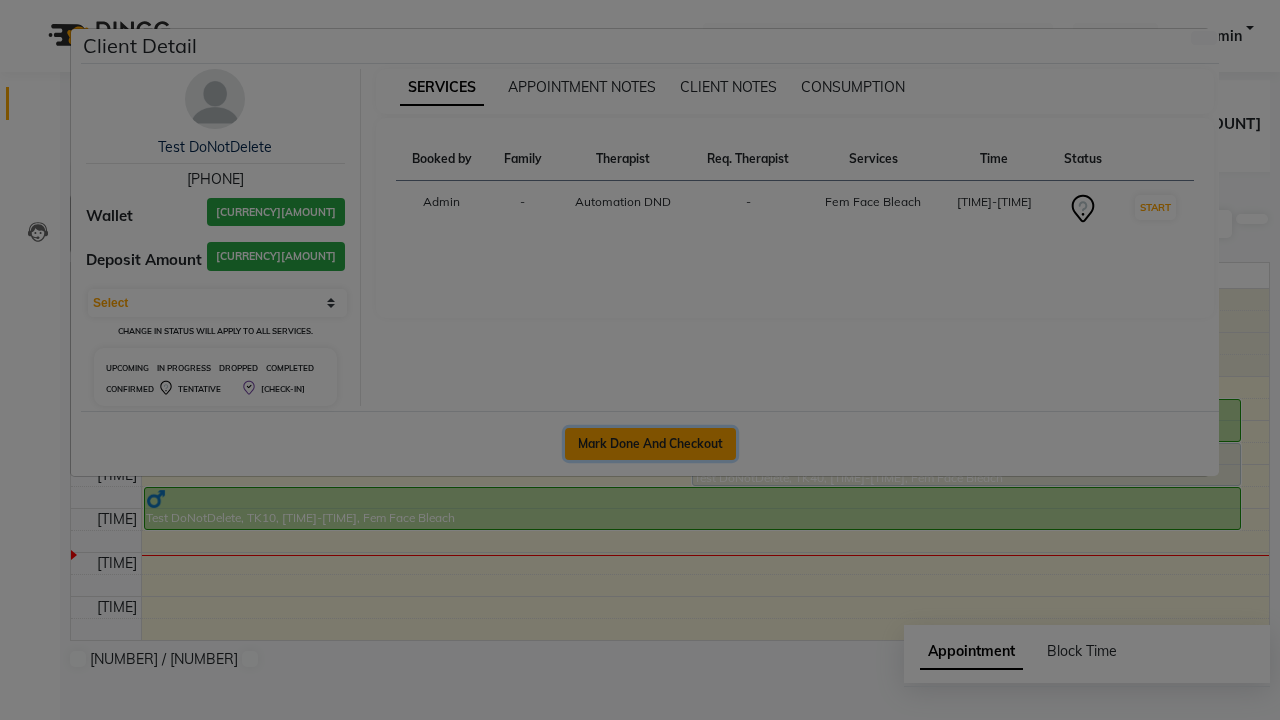 click on "Mark Done And Checkout" at bounding box center (650, 444) 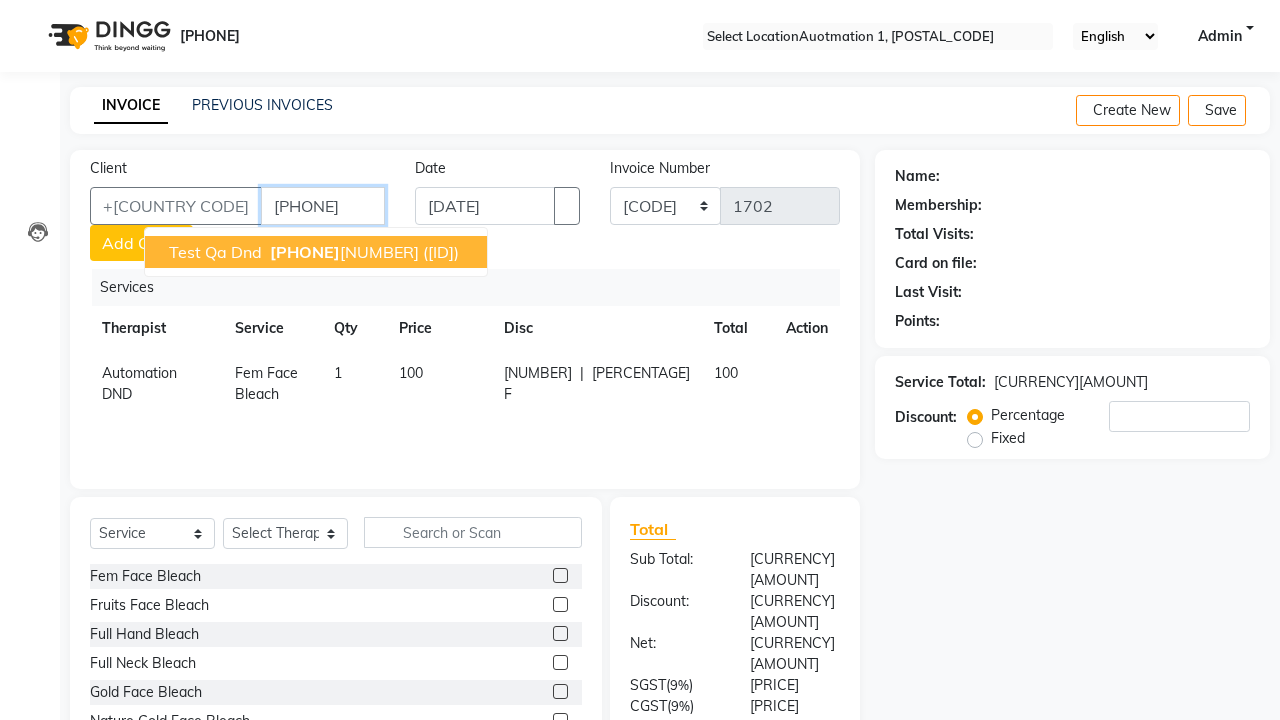 click on "[PHONE]" at bounding box center (305, 252) 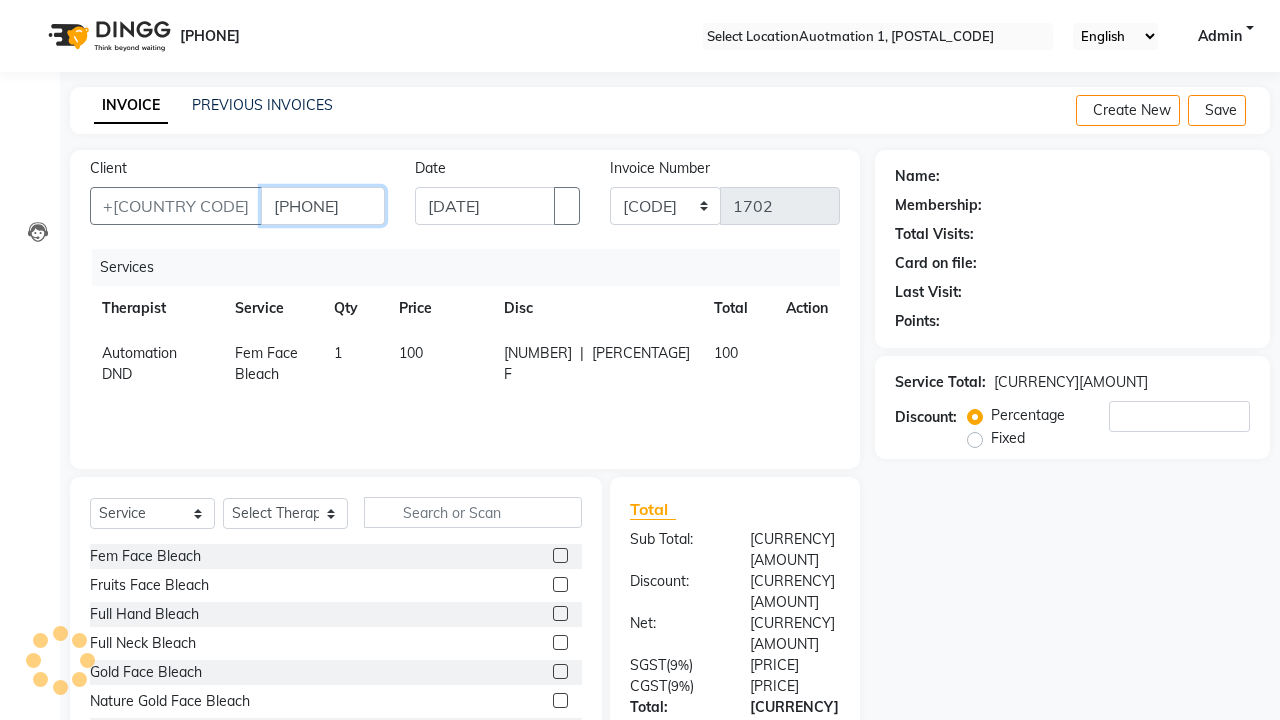 type on "[PHONE]" 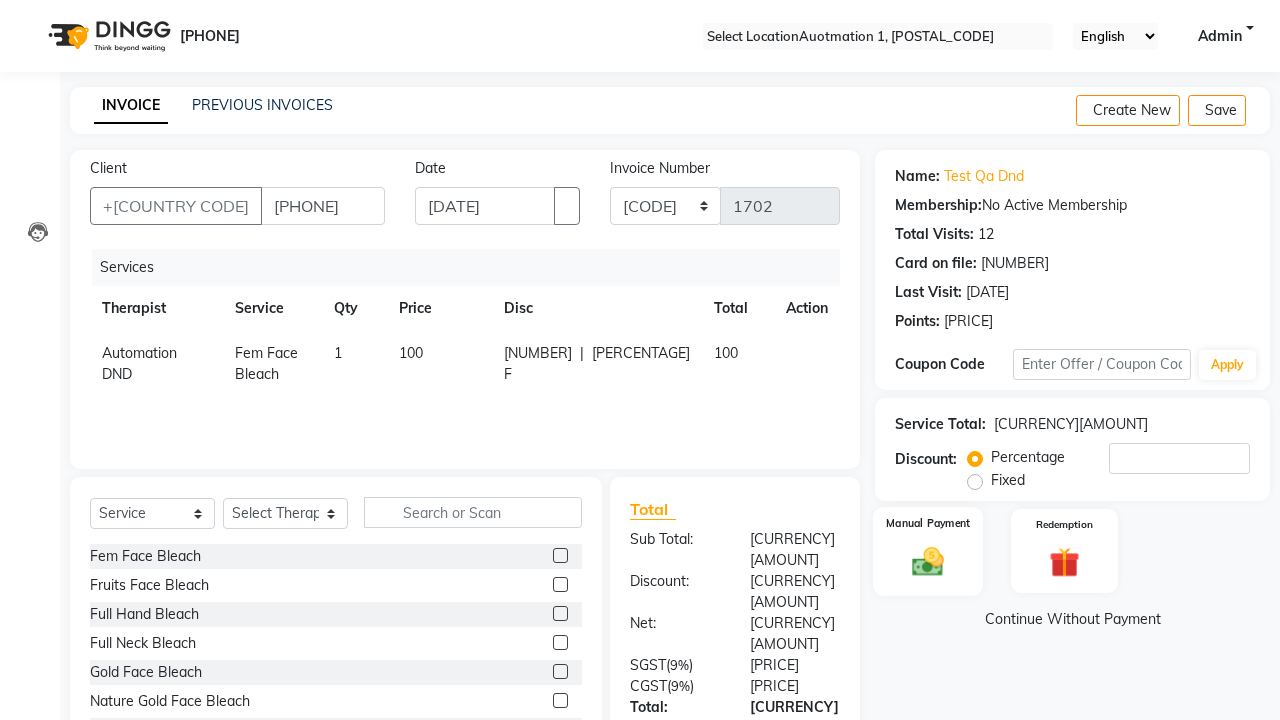 click at bounding box center [928, 561] 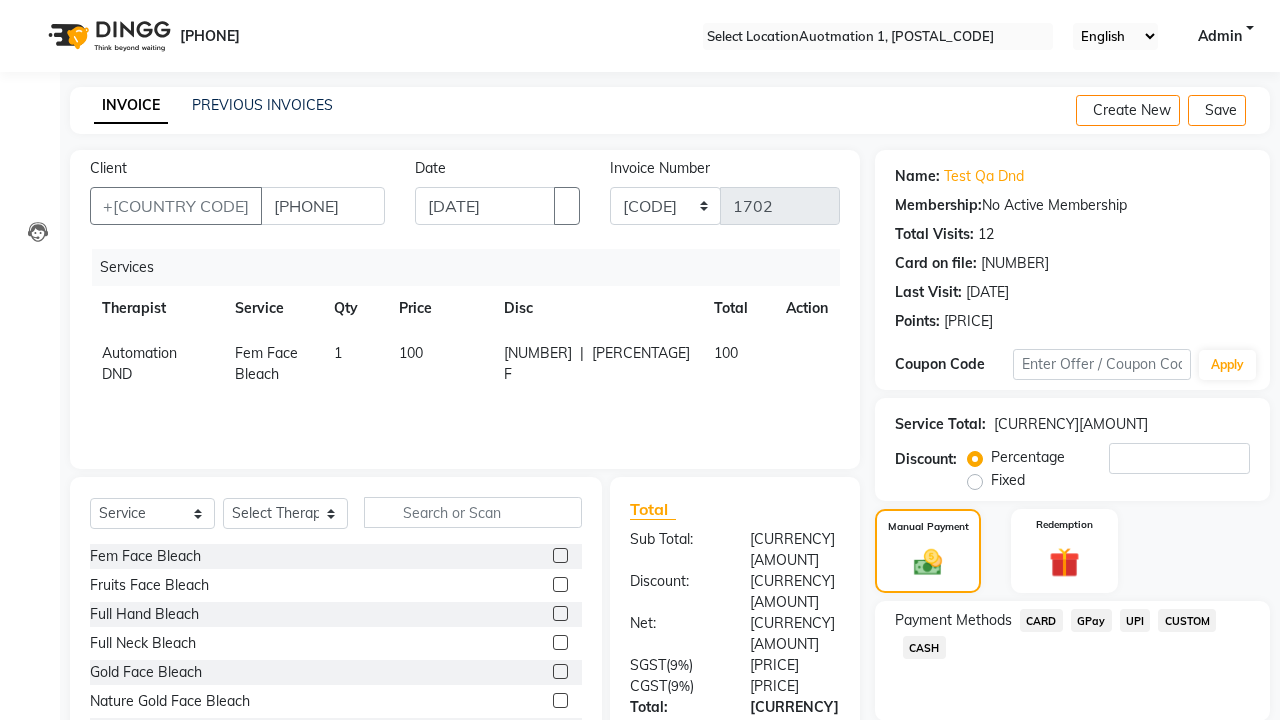 click on "CARD" at bounding box center [1041, 620] 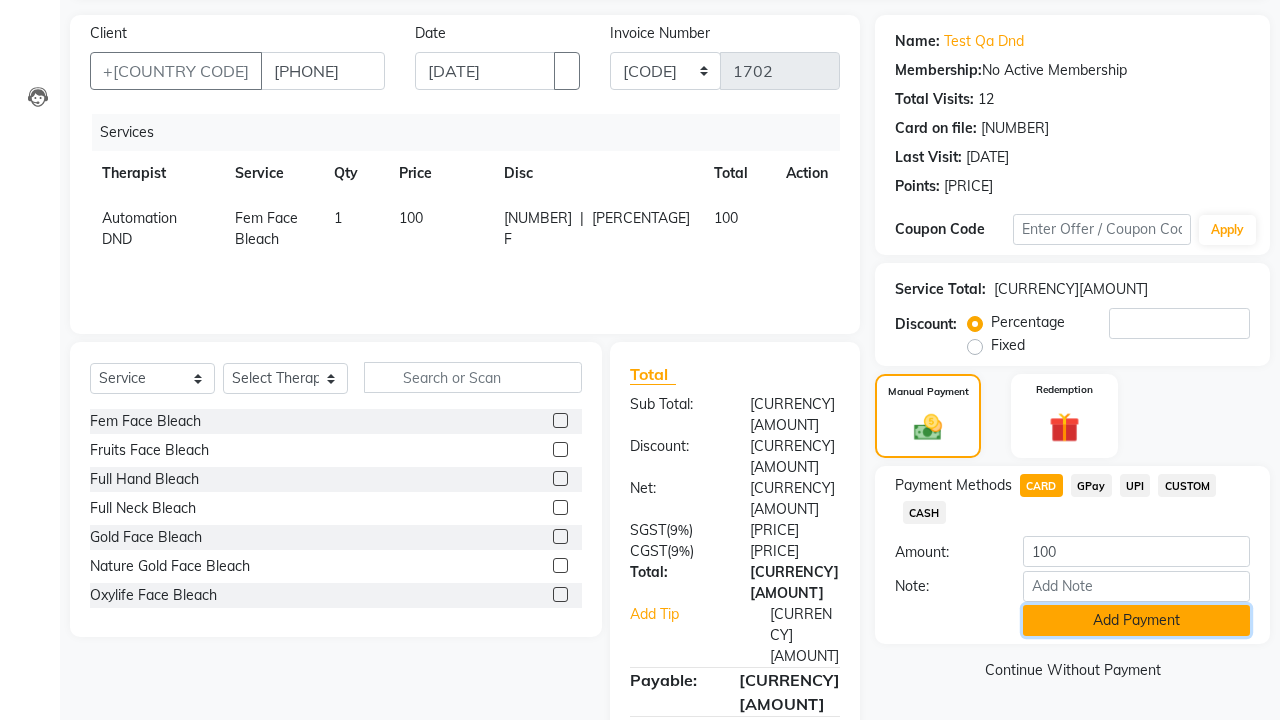 click on "Add Payment" at bounding box center (1136, 620) 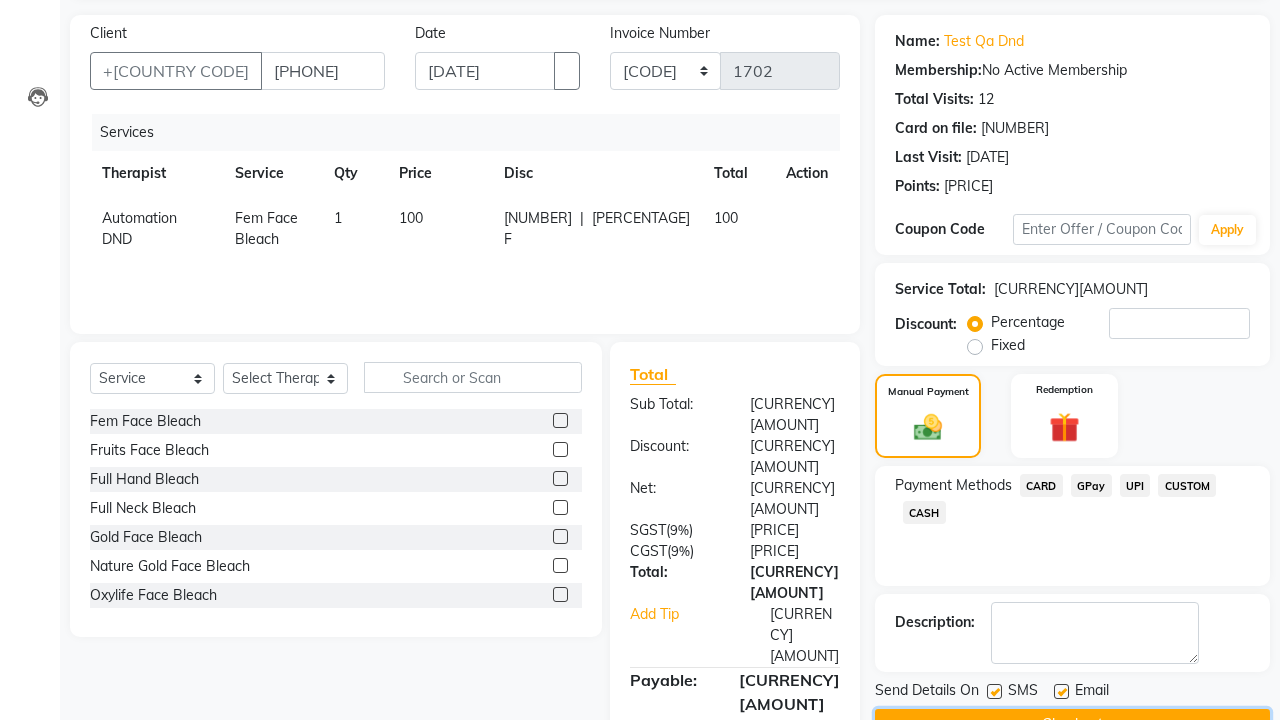 click on "Checkout" at bounding box center (1072, 724) 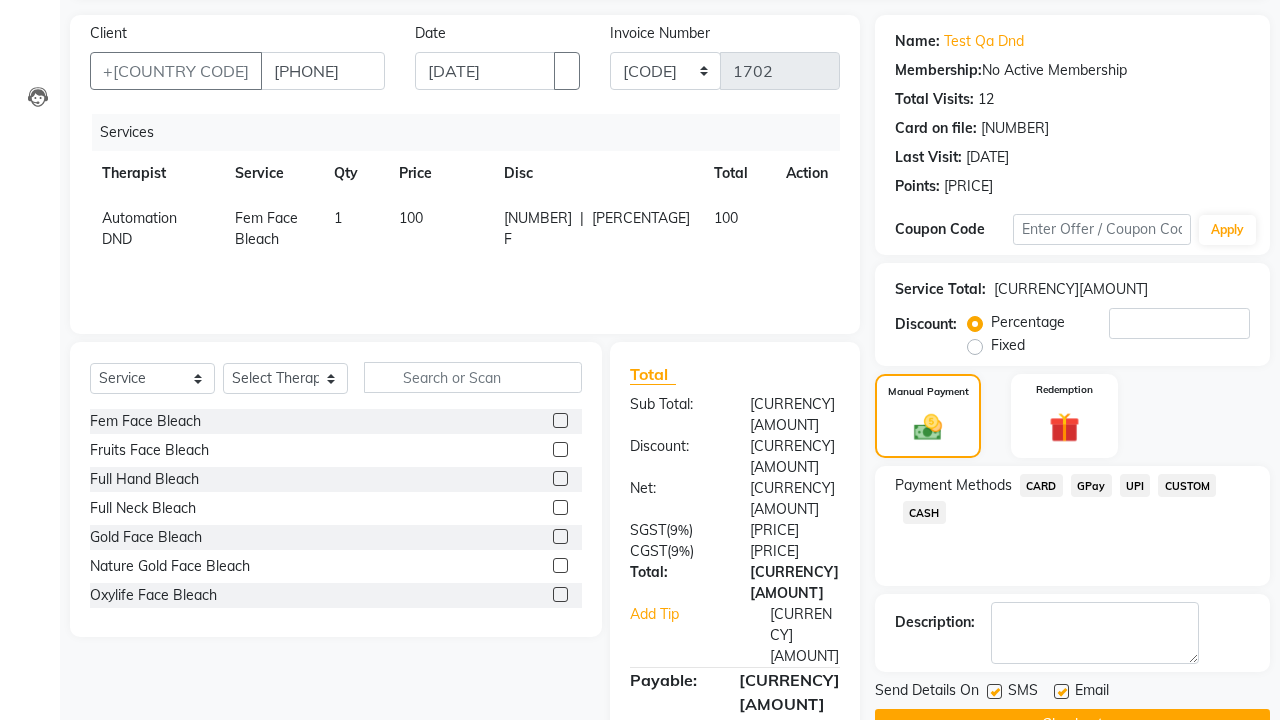 scroll, scrollTop: 162, scrollLeft: 0, axis: vertical 